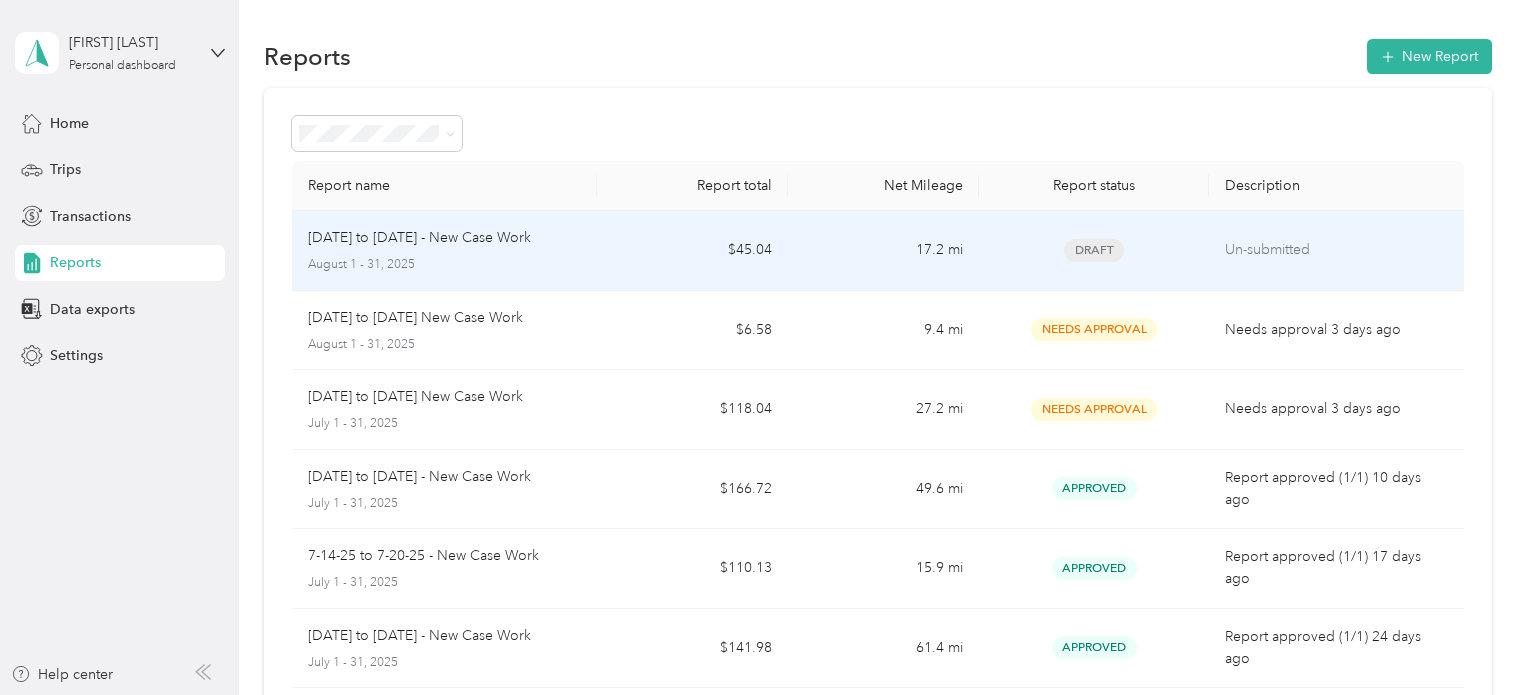 scroll, scrollTop: 0, scrollLeft: 0, axis: both 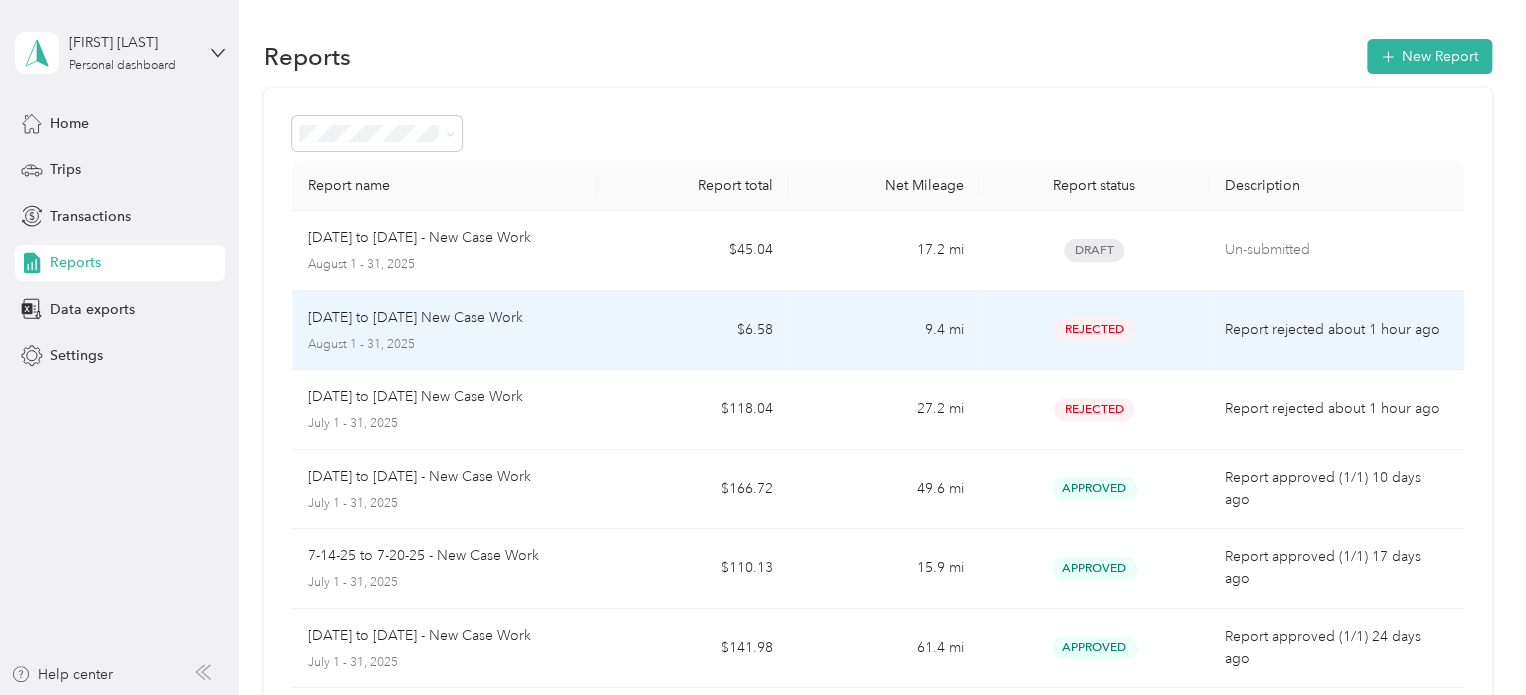 click on "[DATE] to [DATE] New Case Work [DATE] - [DATE], [YEAR]" at bounding box center [445, 330] 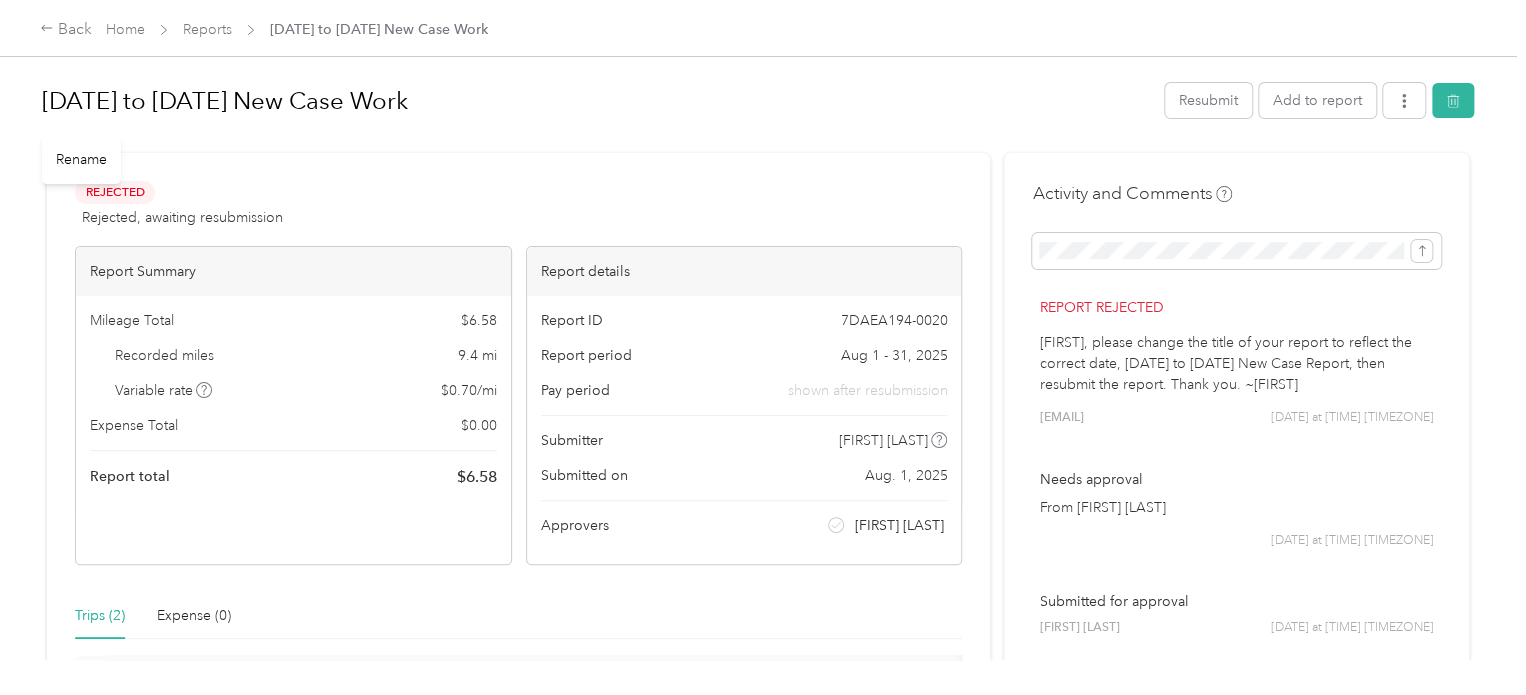 click on "[DATE] to [DATE] New Case Work" at bounding box center [596, 101] 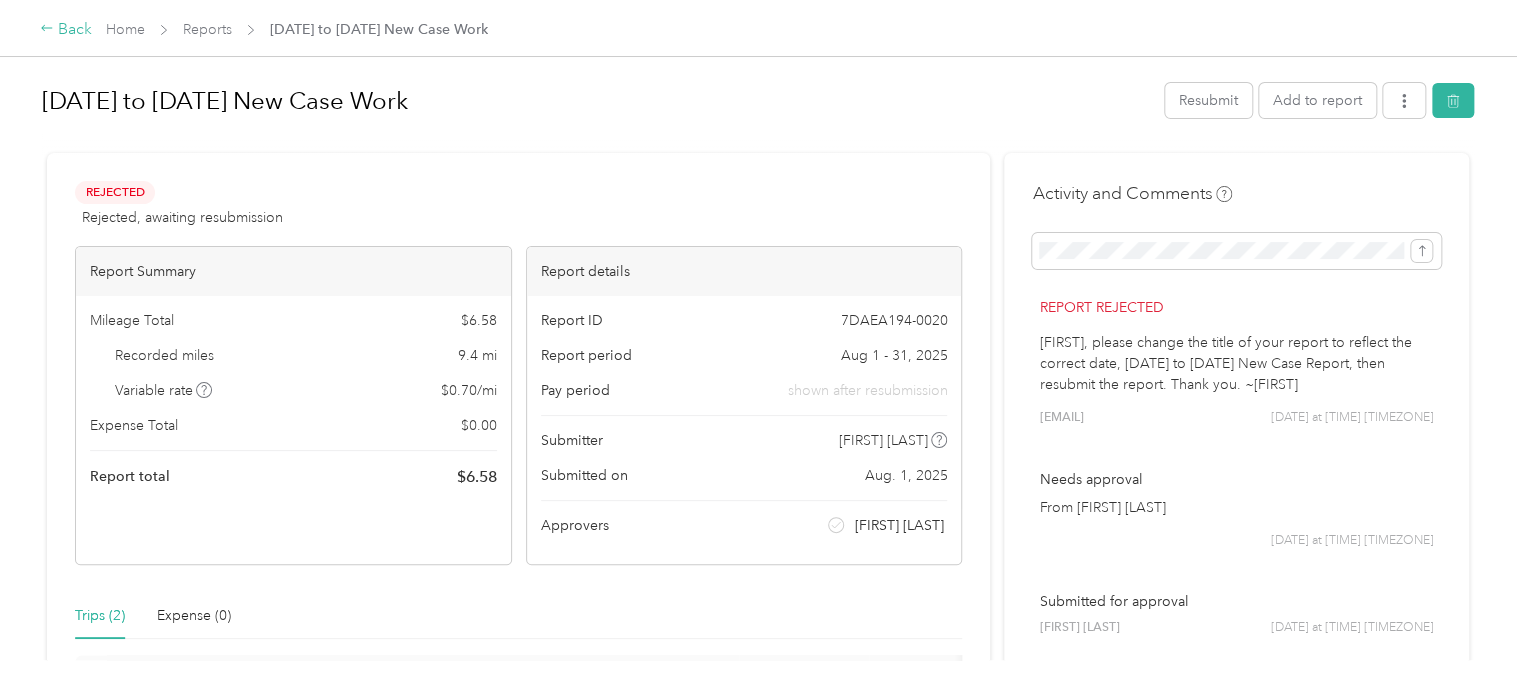 click on "Back" at bounding box center [66, 30] 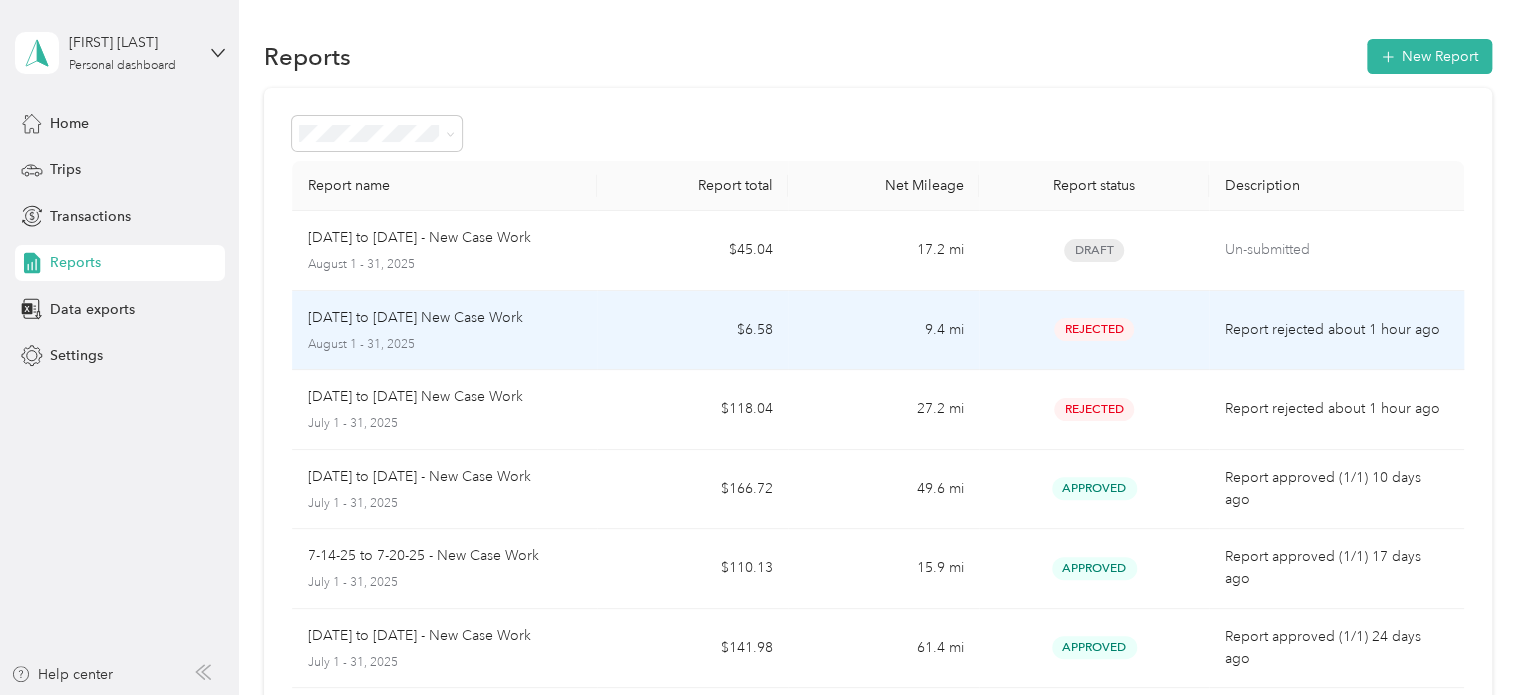 click on "August 1 - 31, 2025" at bounding box center (445, 345) 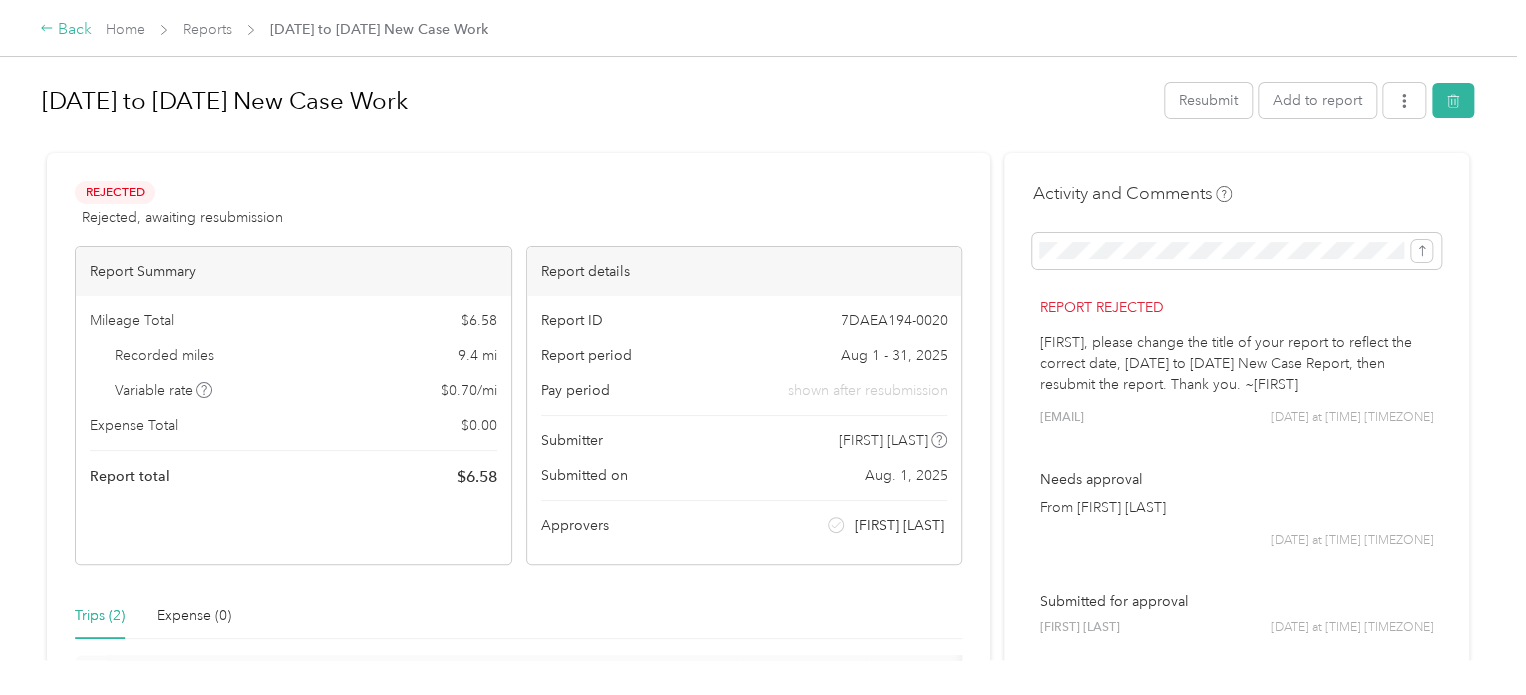 click on "Back" at bounding box center (66, 30) 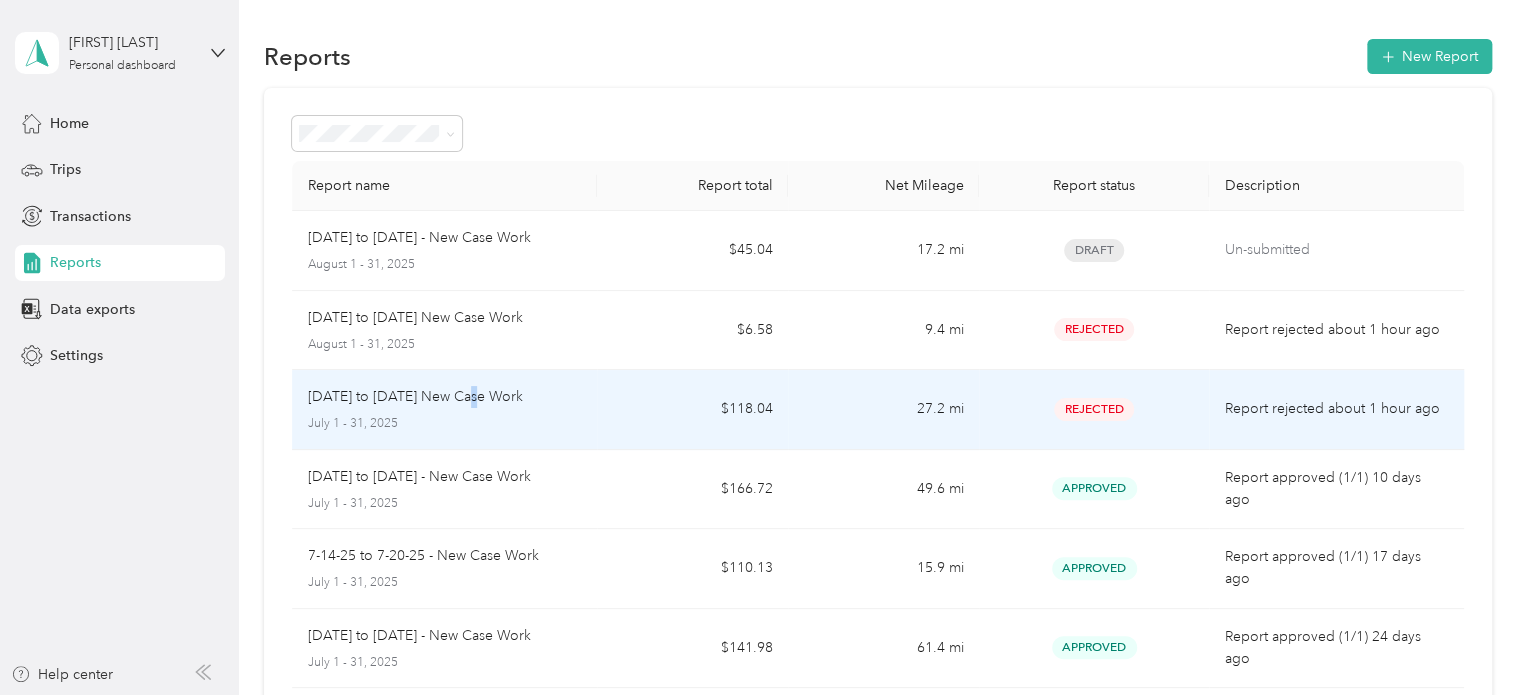 click on "[DATE] to [DATE] New Case Work" at bounding box center [415, 397] 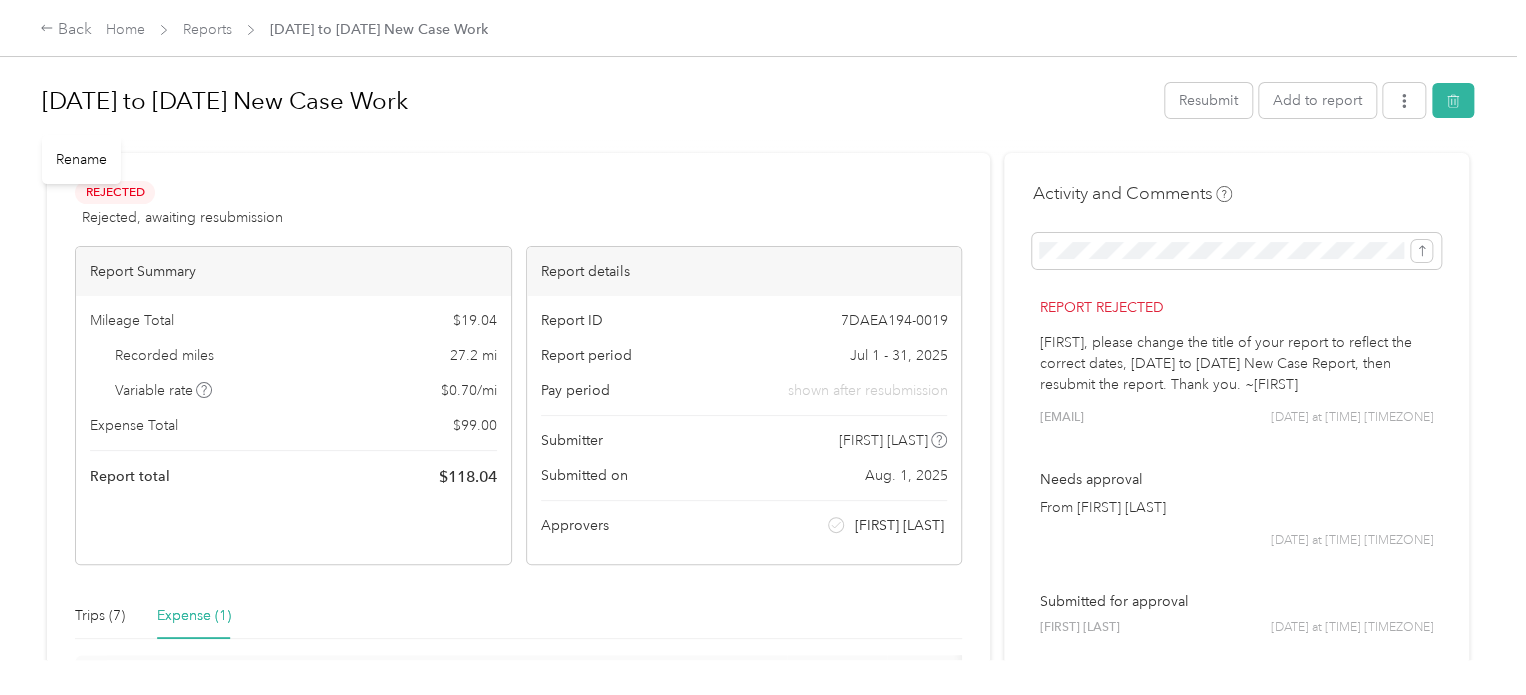 click on "[DATE] to [DATE] New Case Work" at bounding box center [596, 101] 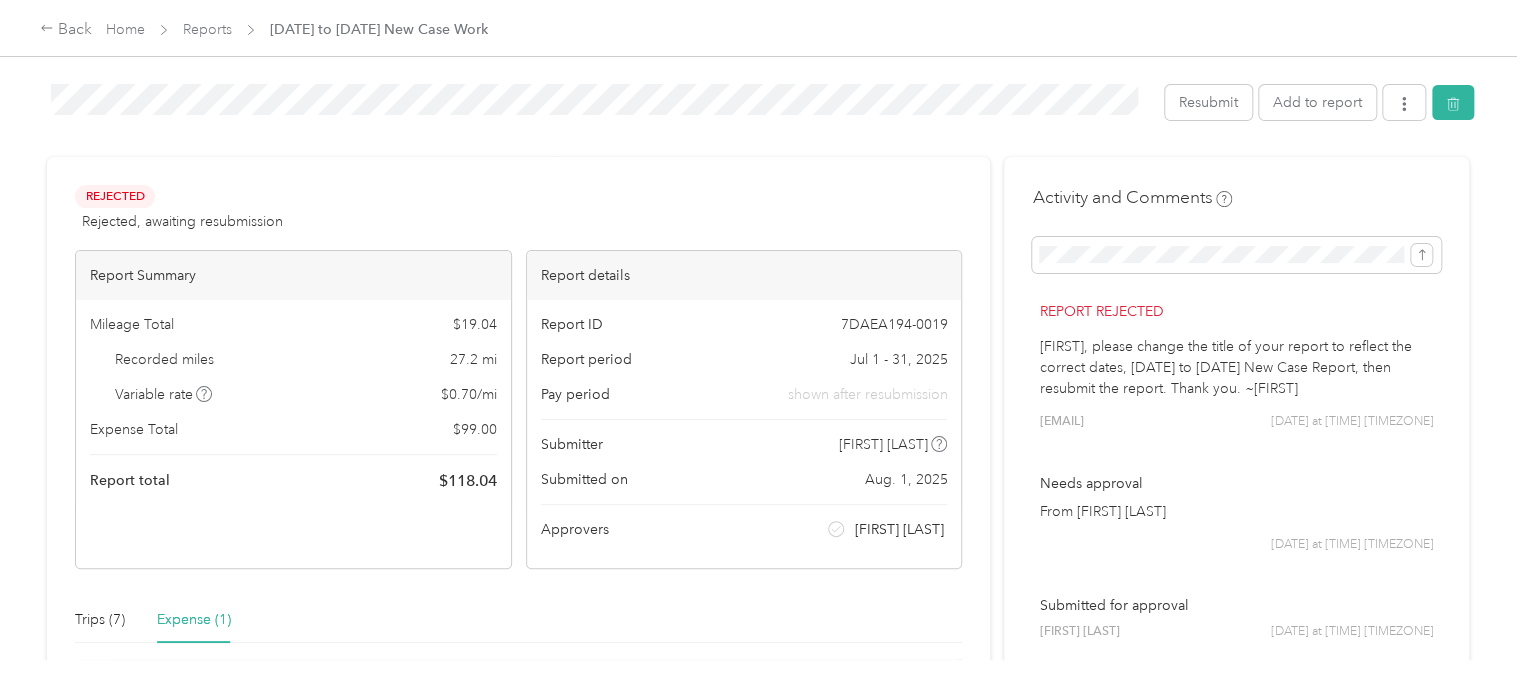 click on "Back Home Reports [DATE] to [DATE] New Case Work" at bounding box center (763, 28) 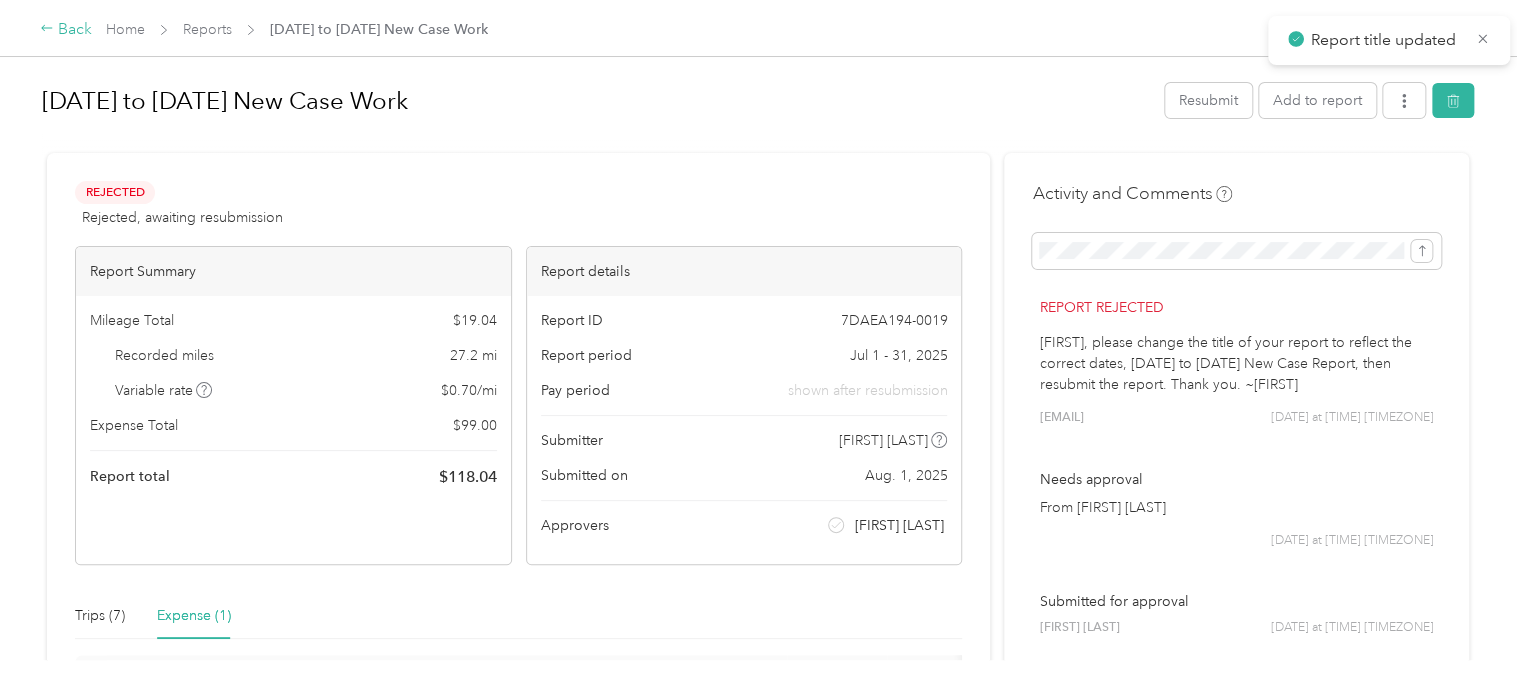 click on "Back" at bounding box center [66, 30] 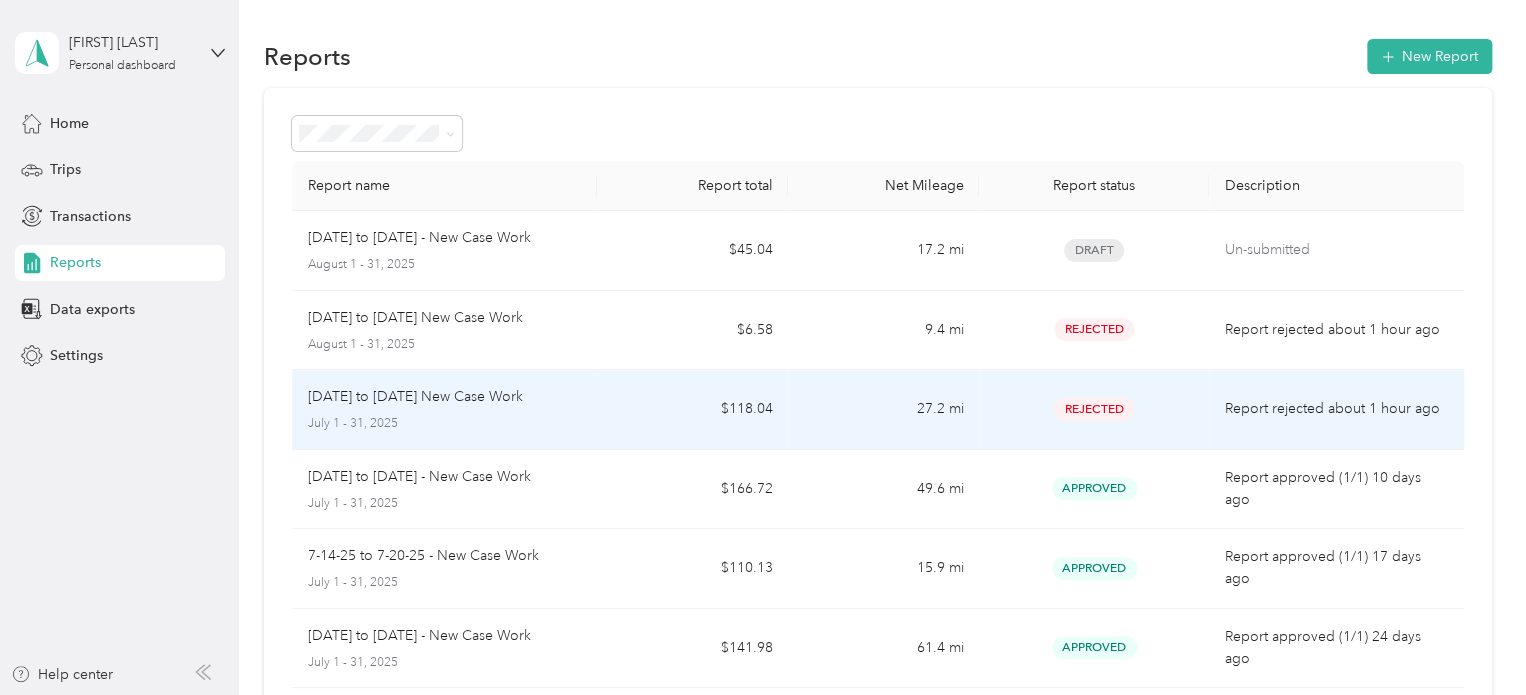 click on "Report rejected about 1 hour ago" at bounding box center [1336, 409] 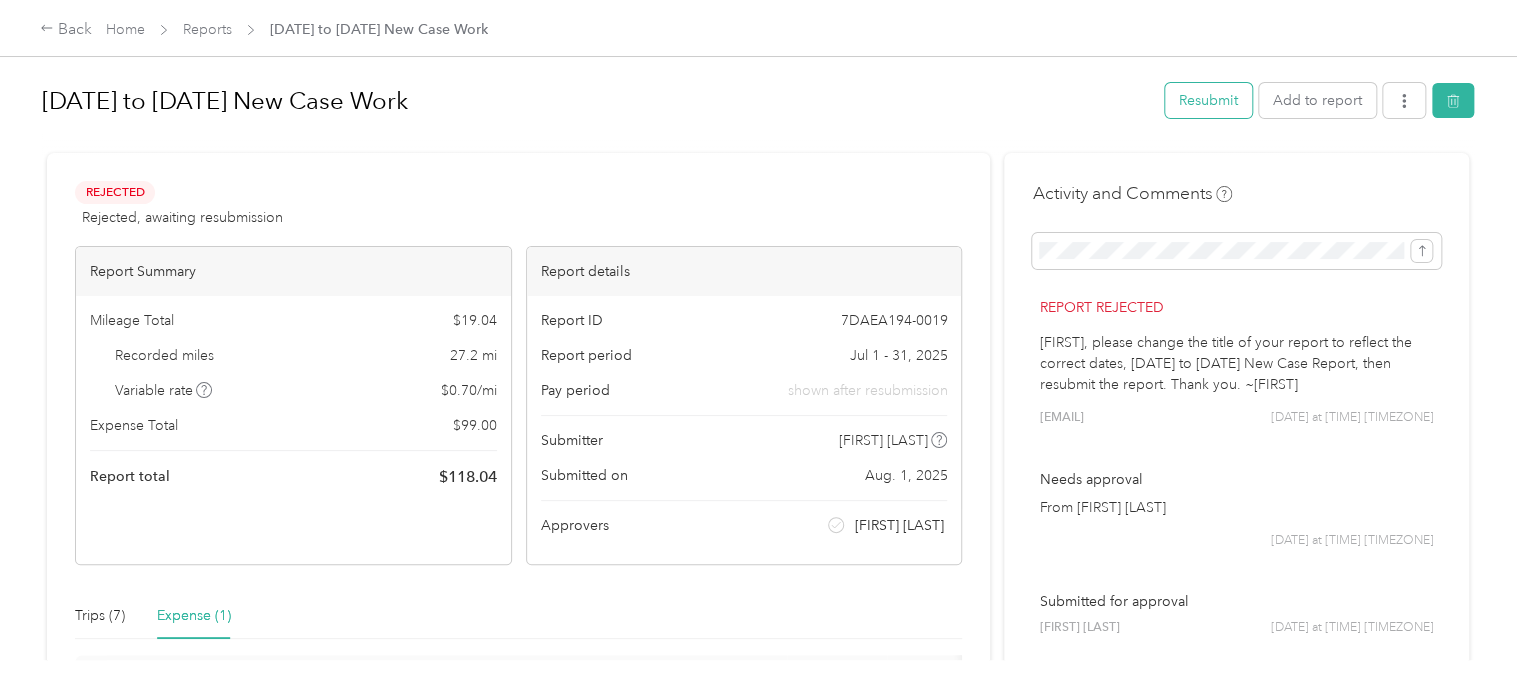 click on "Resubmit" at bounding box center [1208, 100] 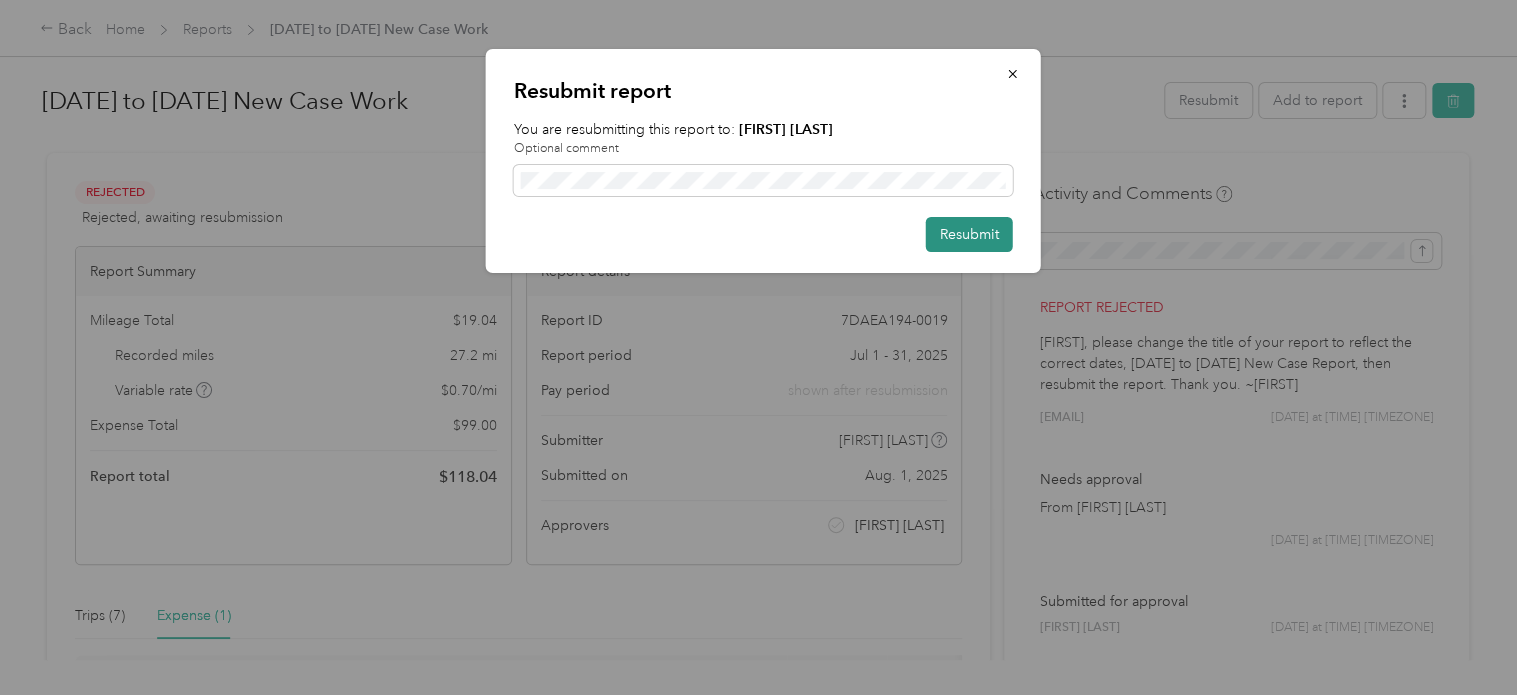 click on "Resubmit" at bounding box center (969, 234) 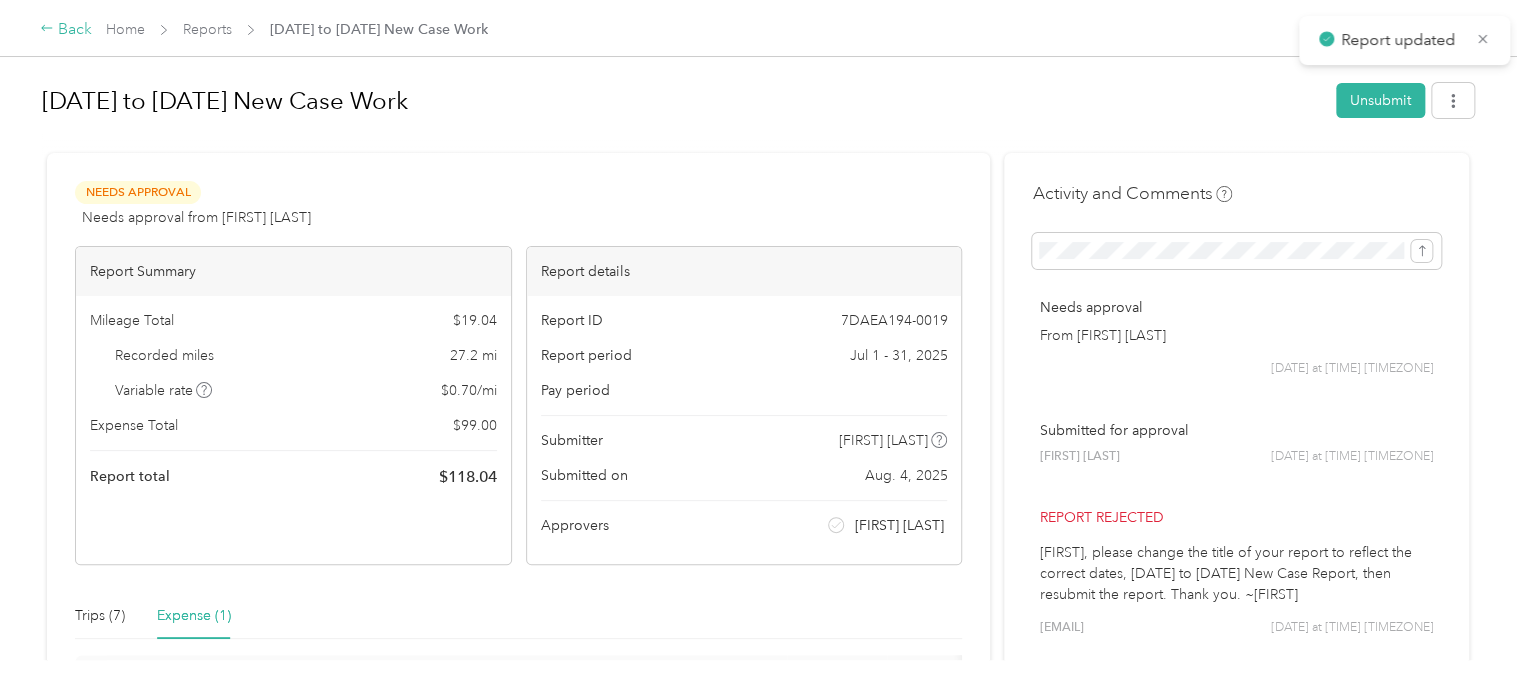 click on "Back" at bounding box center [66, 30] 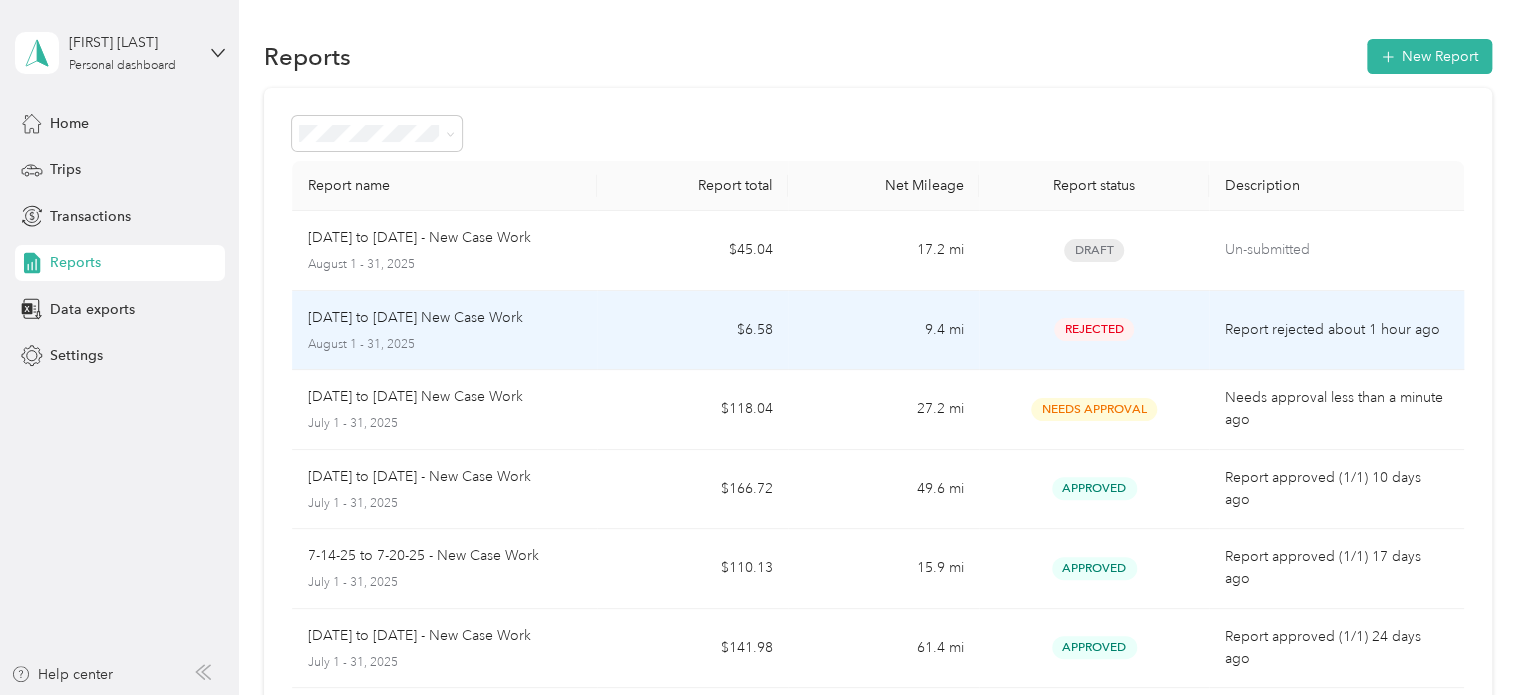 click on "Rejected" at bounding box center [1093, 329] 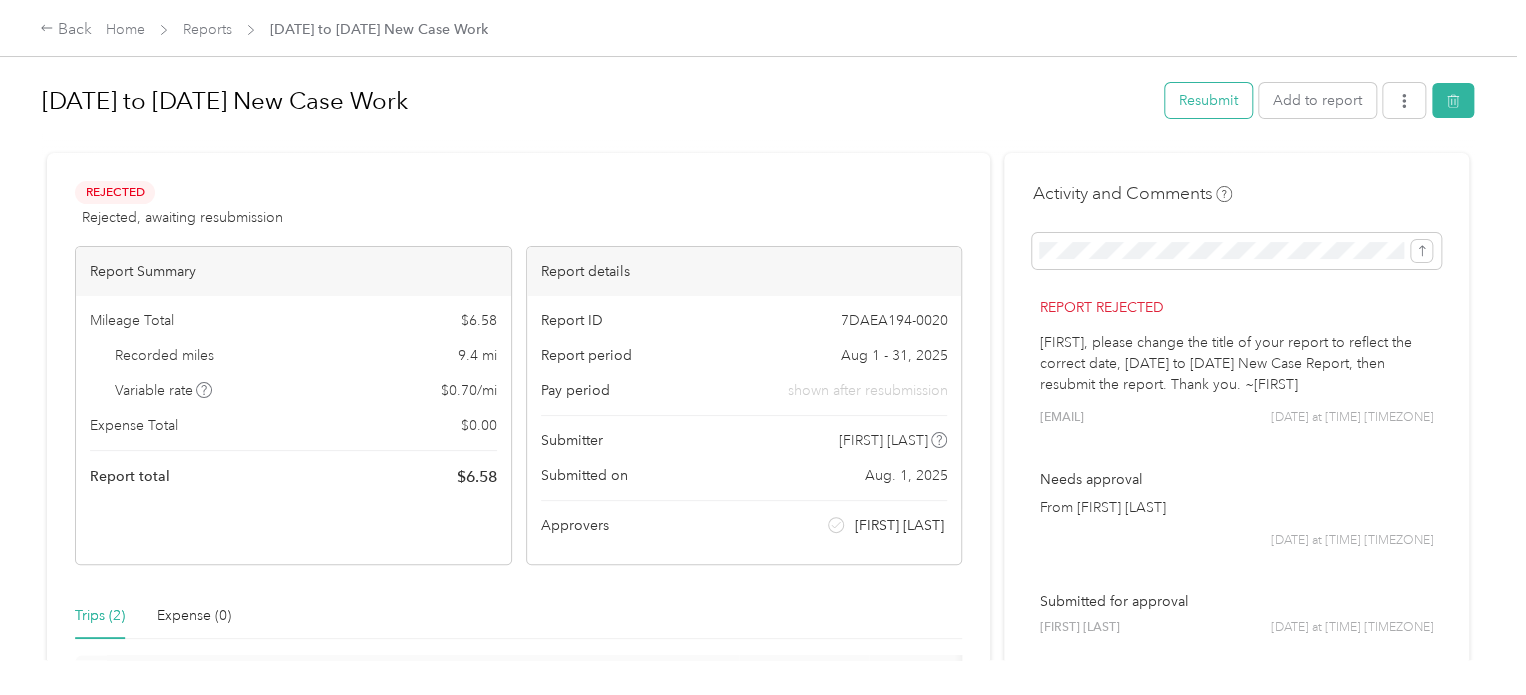 click on "Resubmit" at bounding box center [1208, 100] 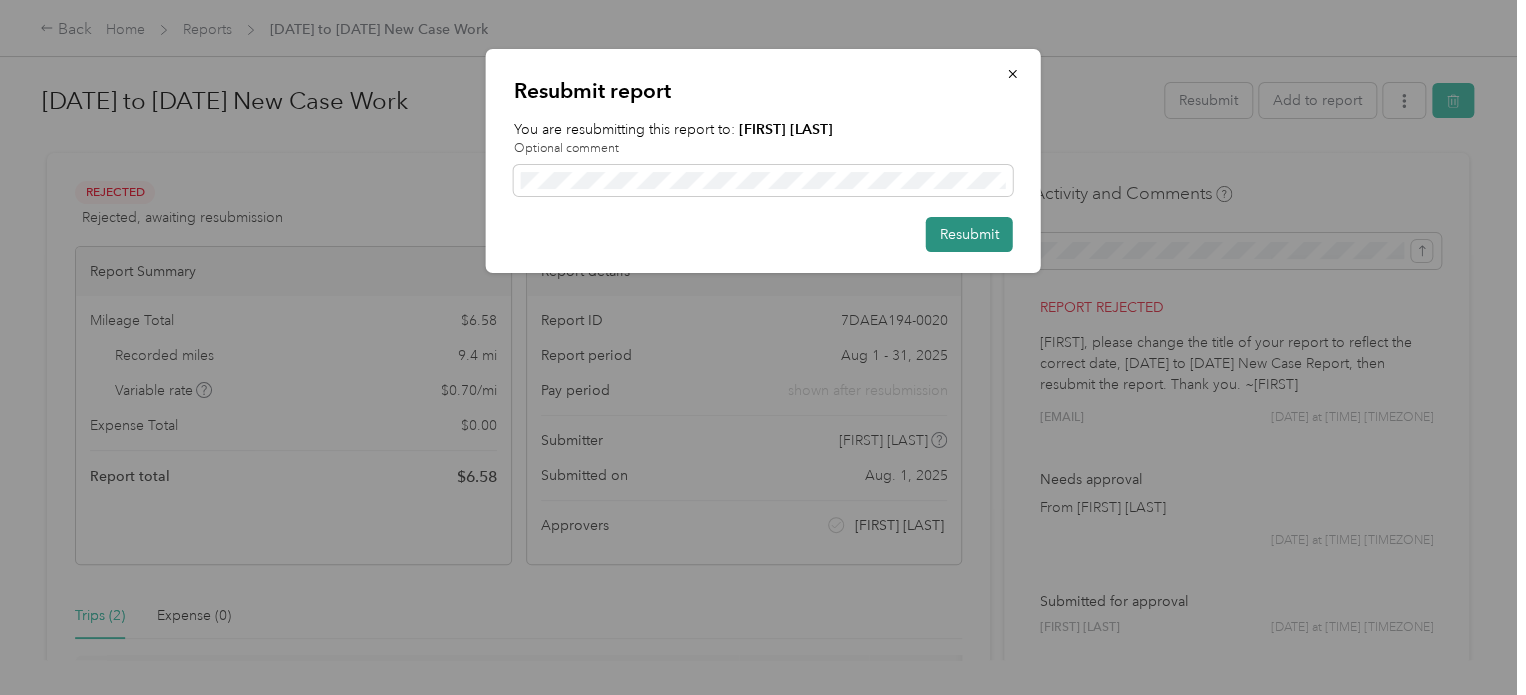 click on "Resubmit" at bounding box center (969, 234) 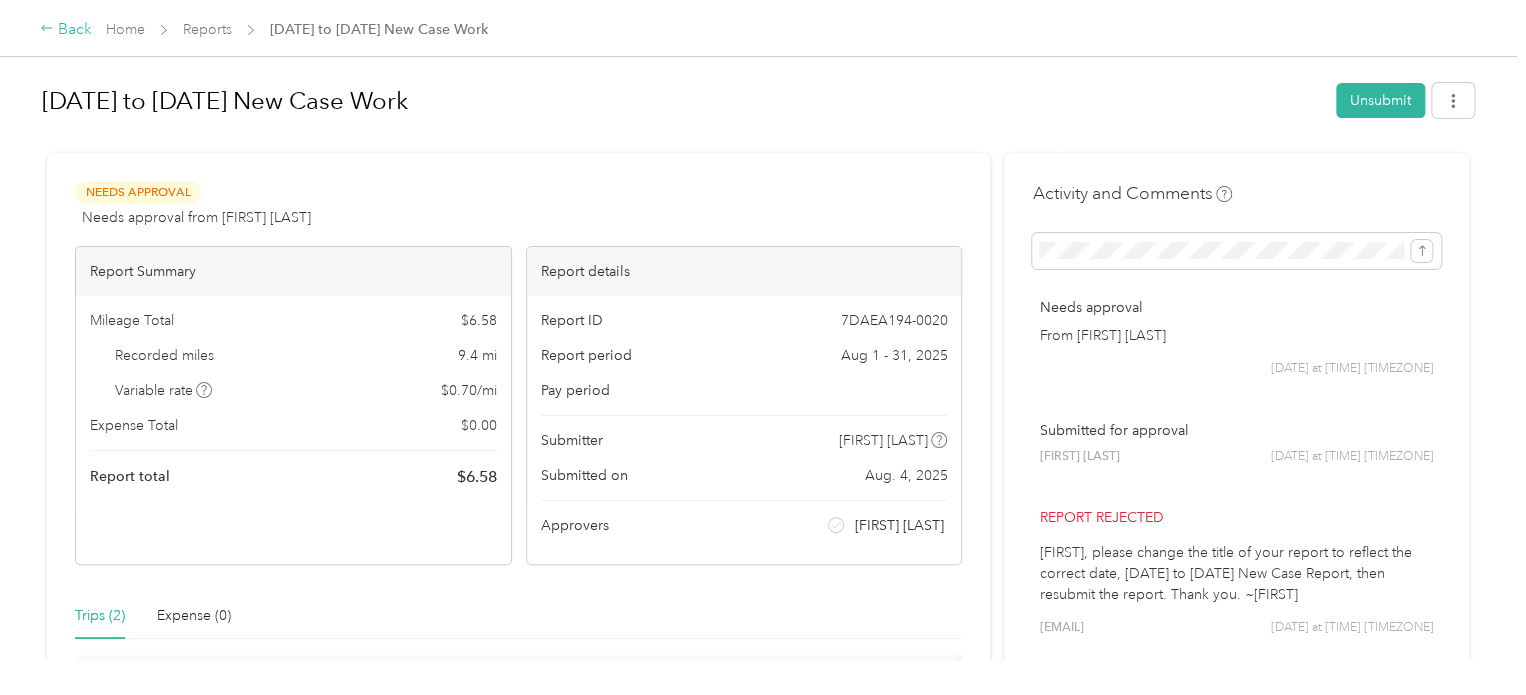 click on "Back" at bounding box center (66, 30) 